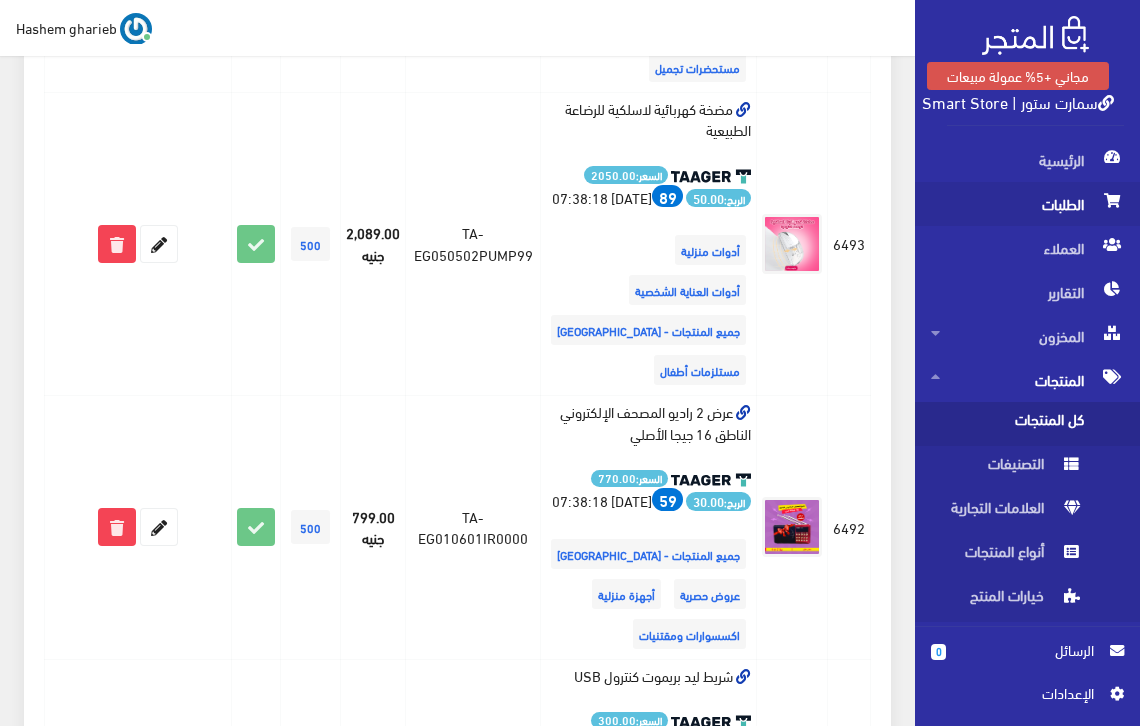 scroll, scrollTop: 1067, scrollLeft: 0, axis: vertical 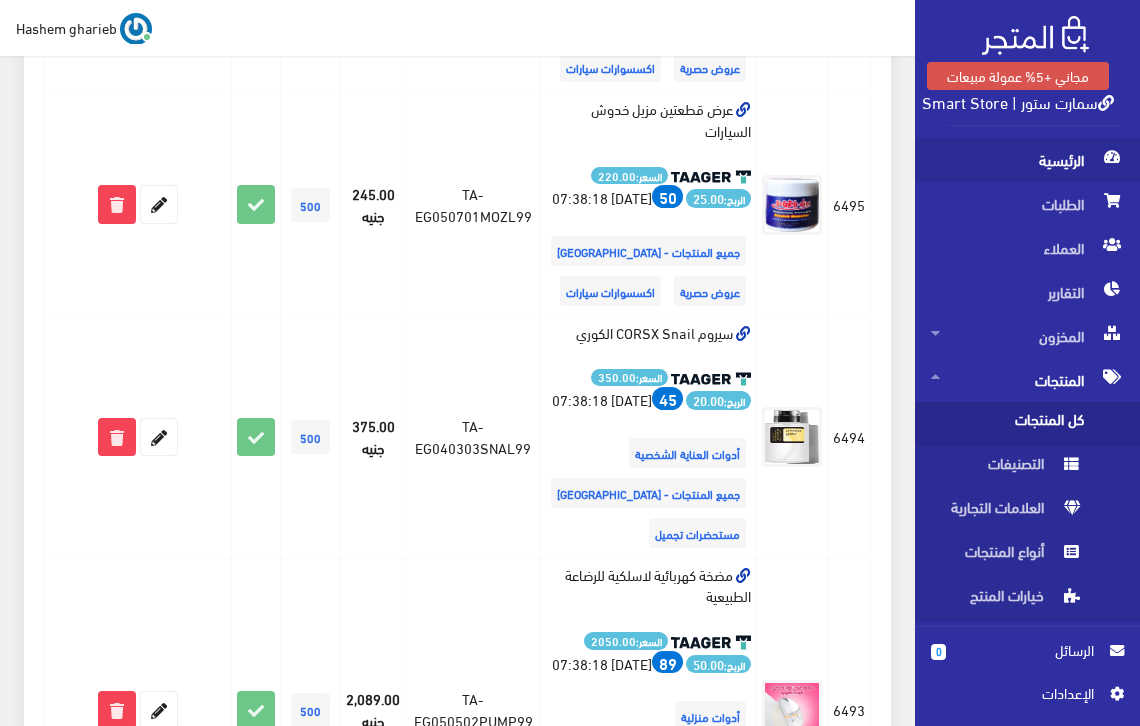 click on "الرئيسية" at bounding box center (1027, 160) 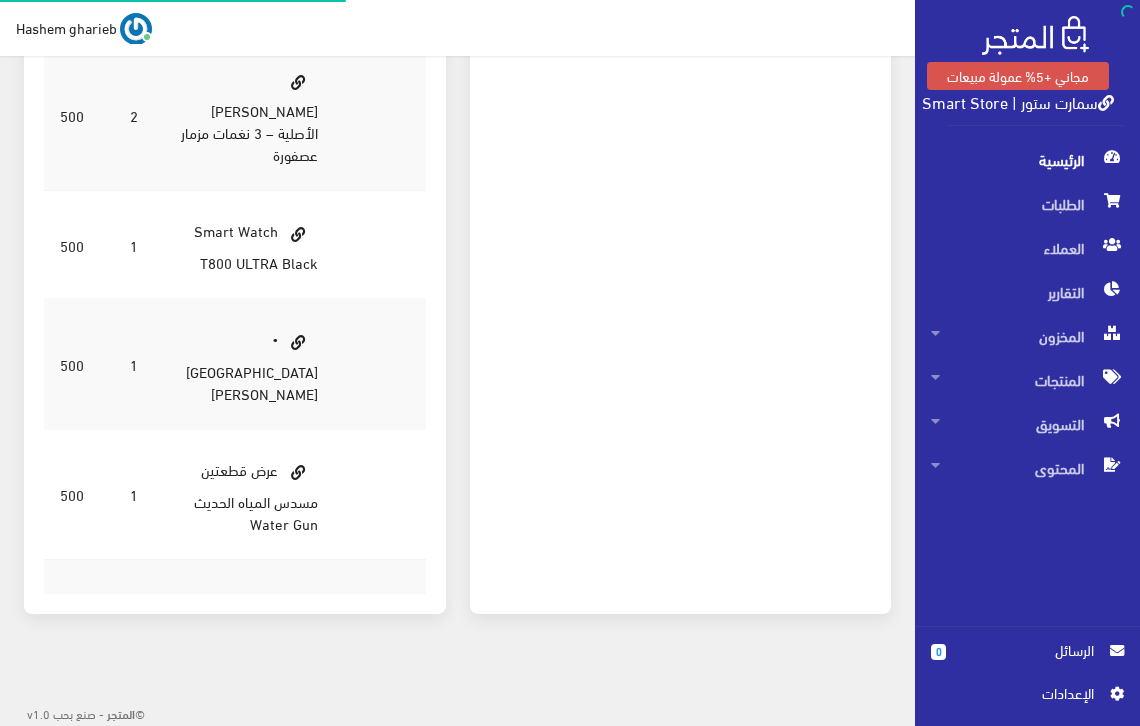 scroll, scrollTop: 0, scrollLeft: 0, axis: both 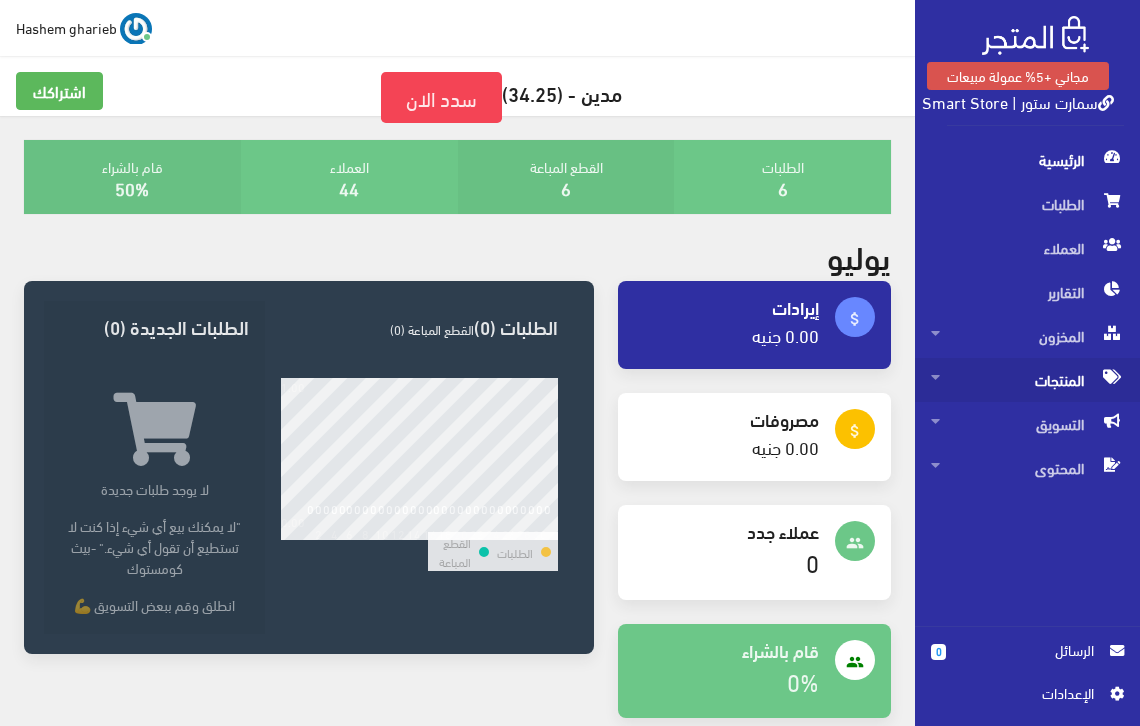 click on "المنتجات" at bounding box center [1027, 380] 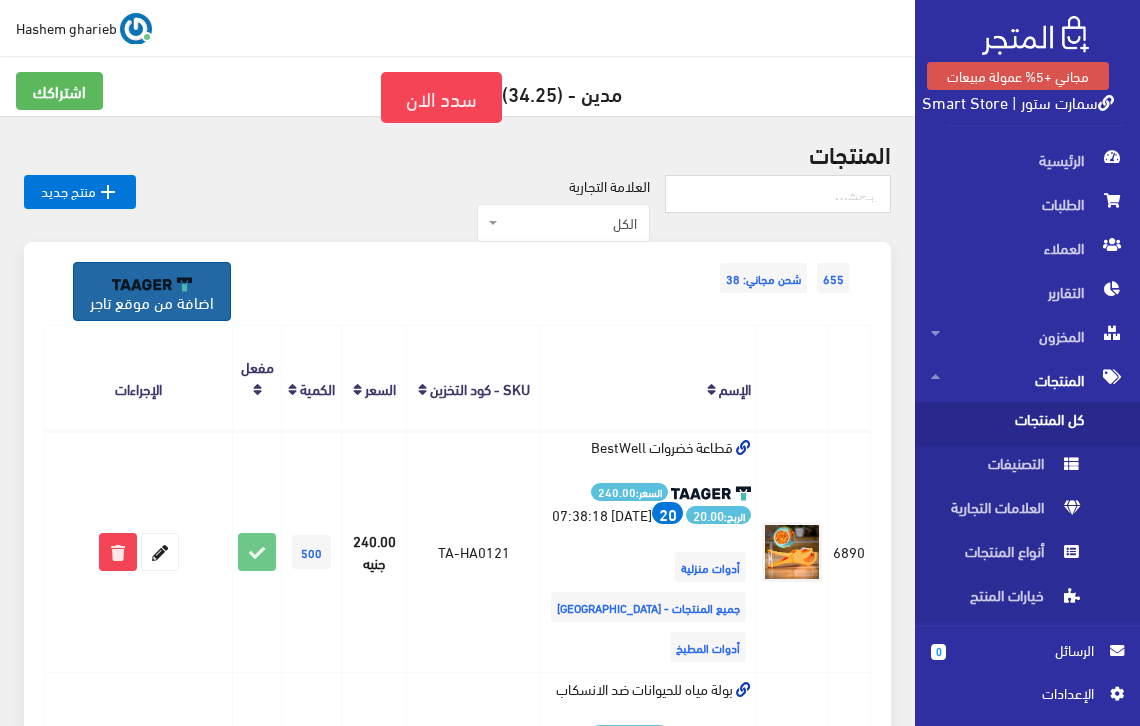 click on "اضافة من موقع تاجر" at bounding box center (152, 291) 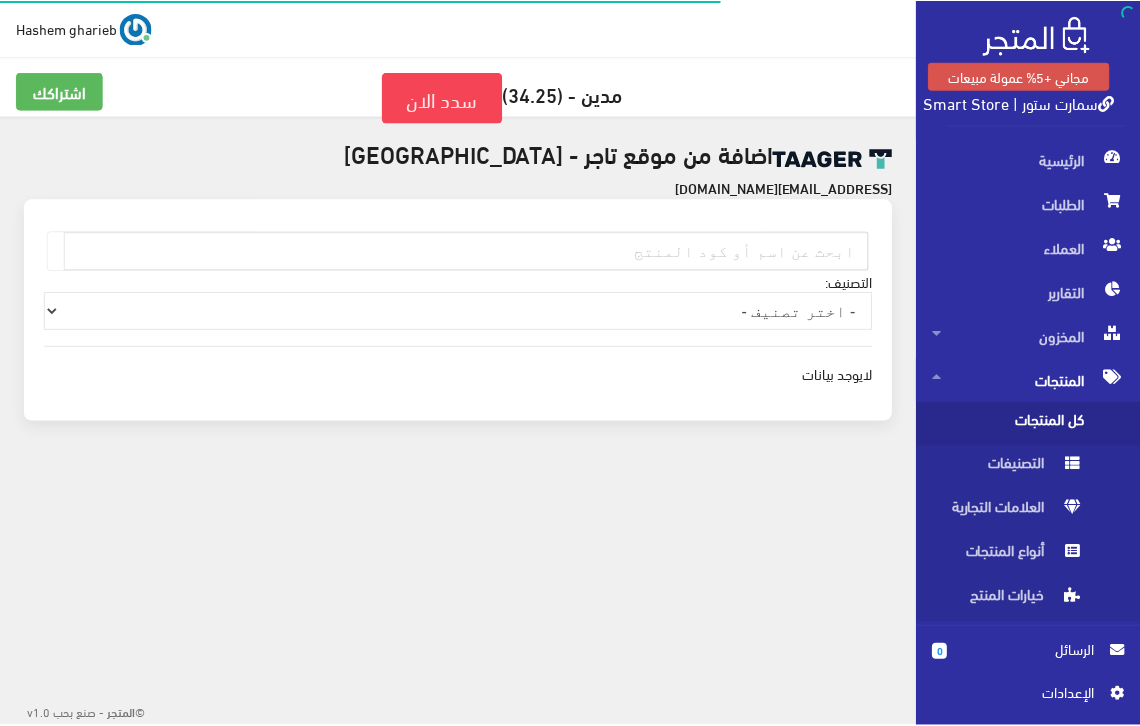 scroll, scrollTop: 0, scrollLeft: 0, axis: both 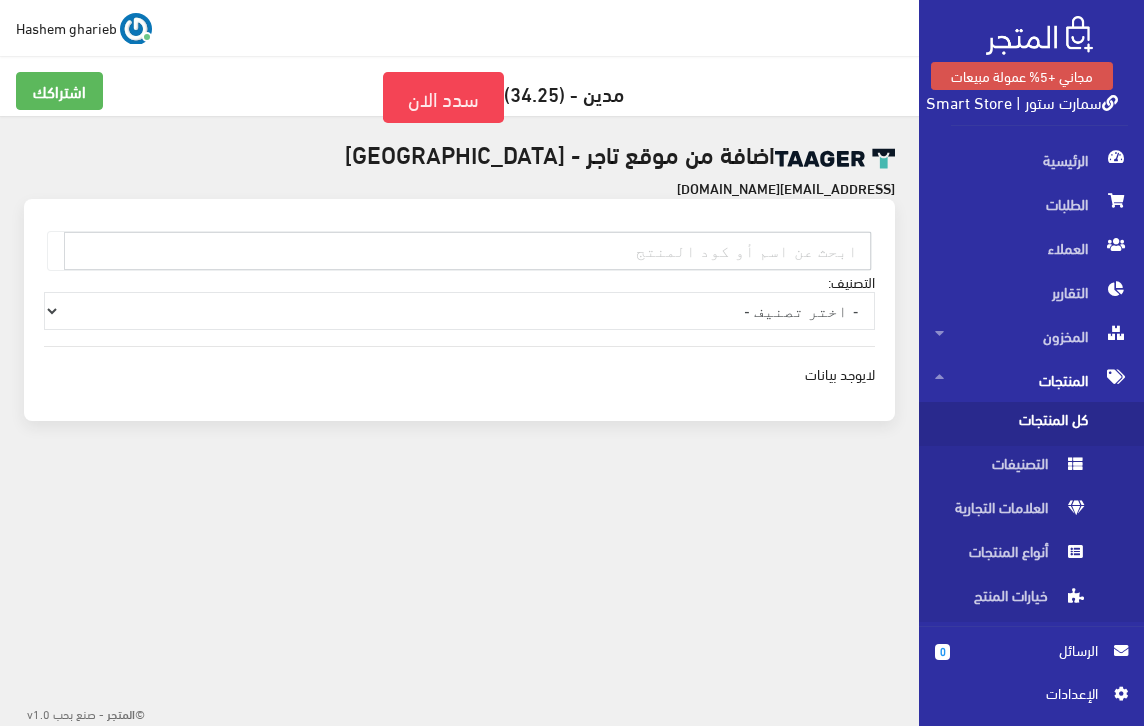 click at bounding box center [467, 251] 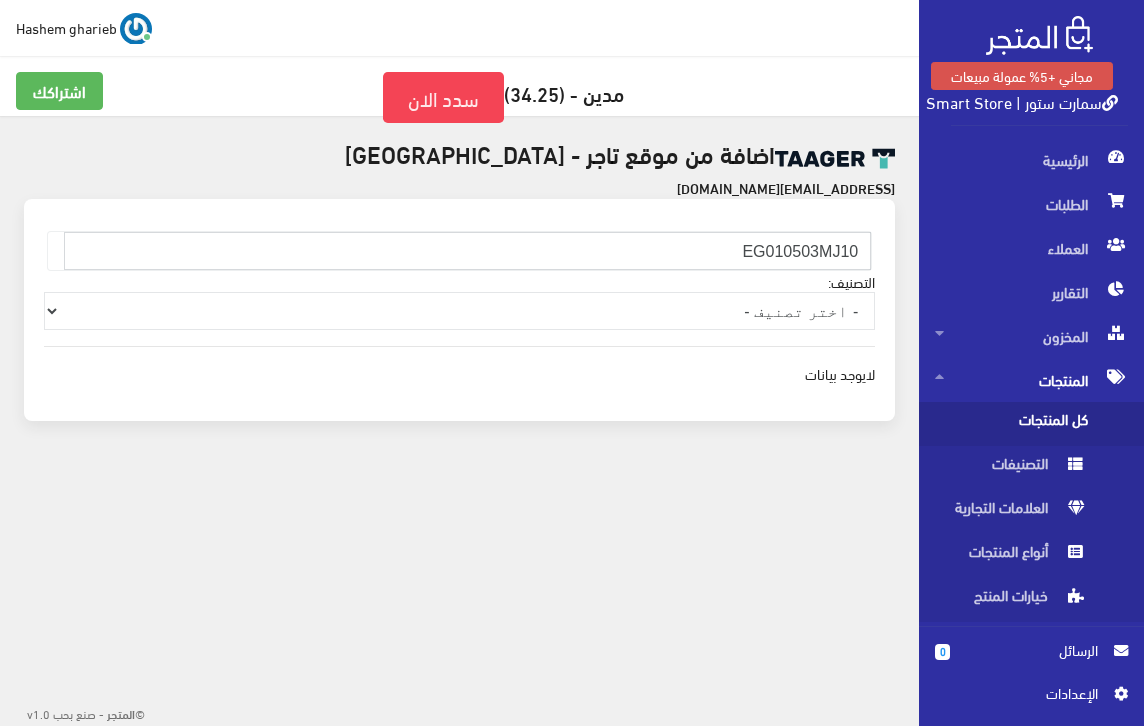 click on "EG010503MJ10" at bounding box center (467, 251) 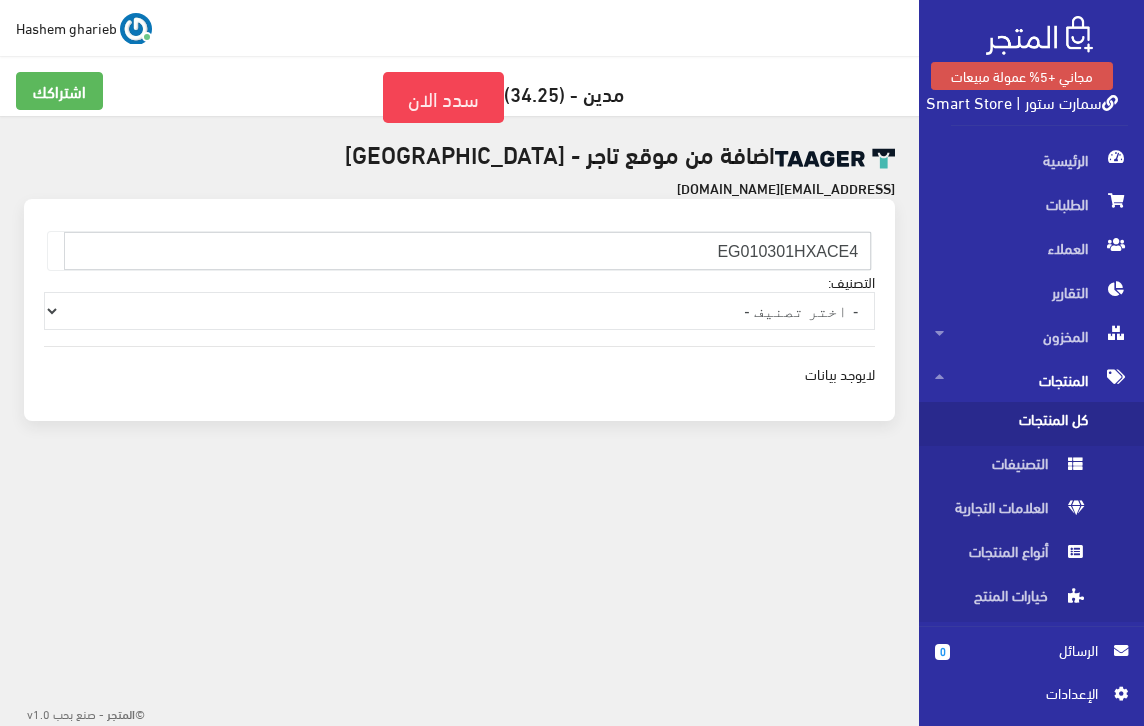 type on "EG010301HXACE4" 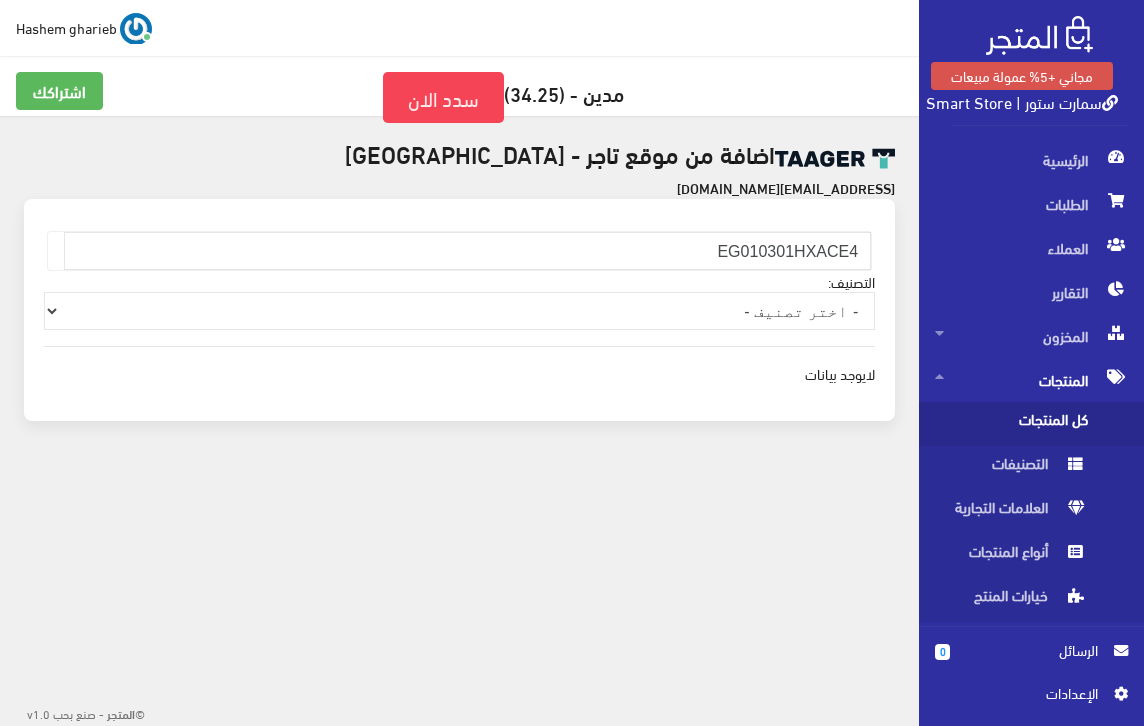 click on "كل المنتجات" at bounding box center [1011, 424] 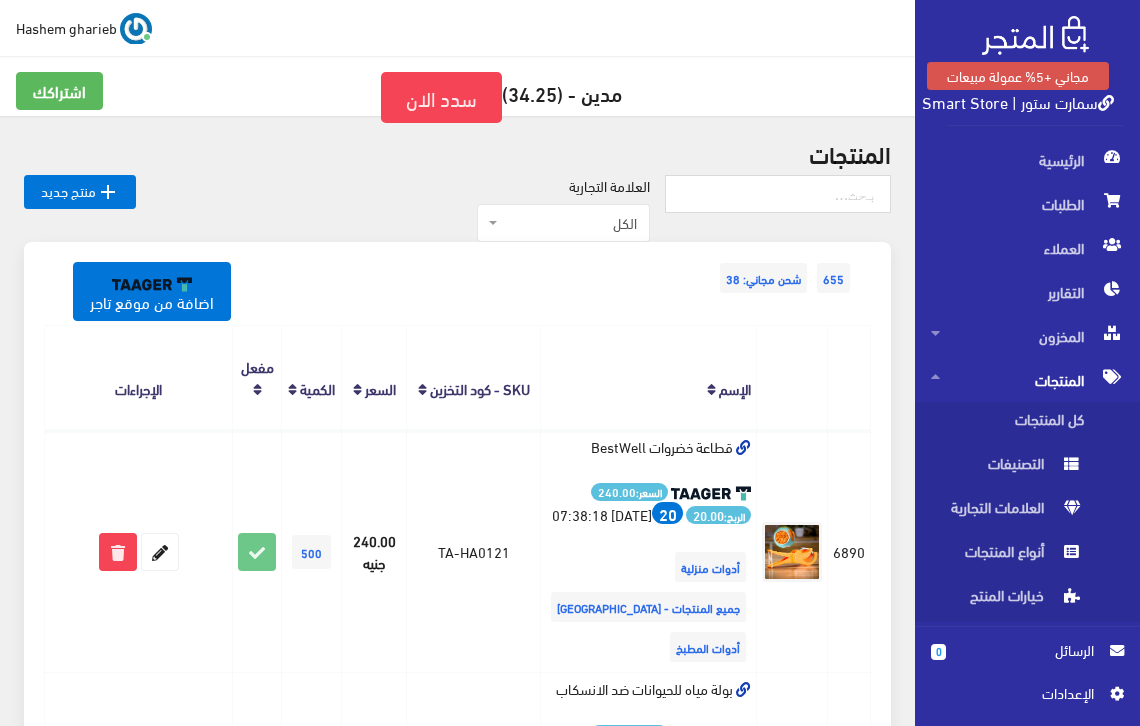 click on "
Hashem gharieb
اشتراكي
تسجيل الخروج" at bounding box center [457, 28] 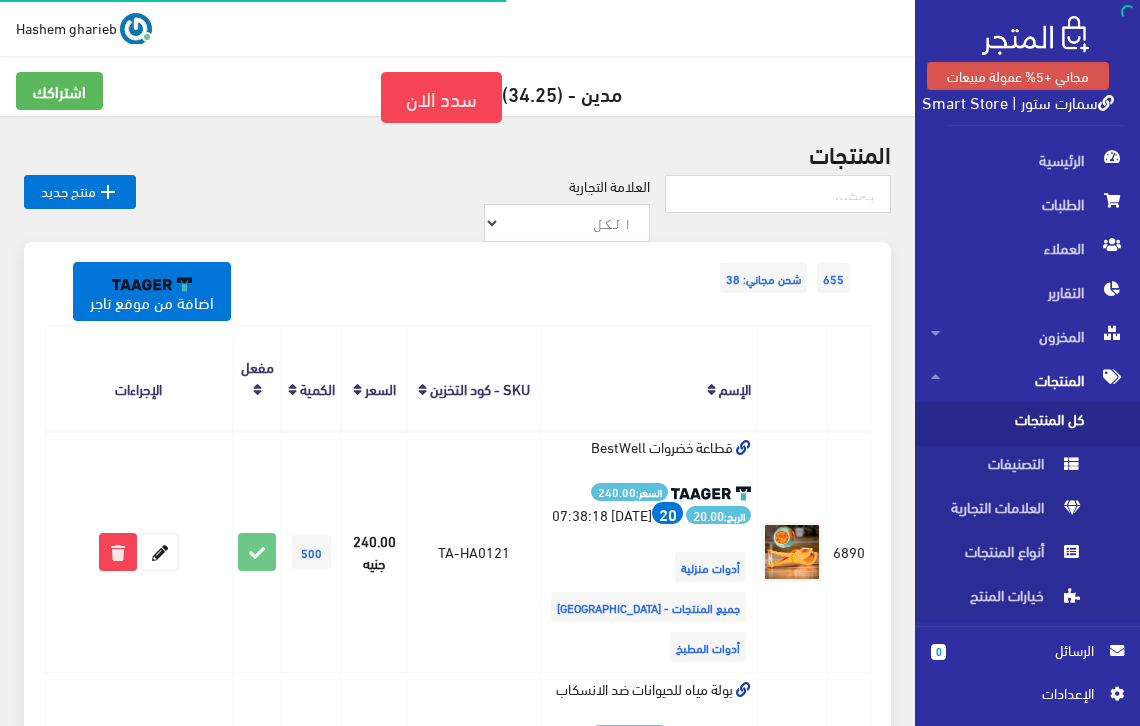 scroll, scrollTop: 0, scrollLeft: 0, axis: both 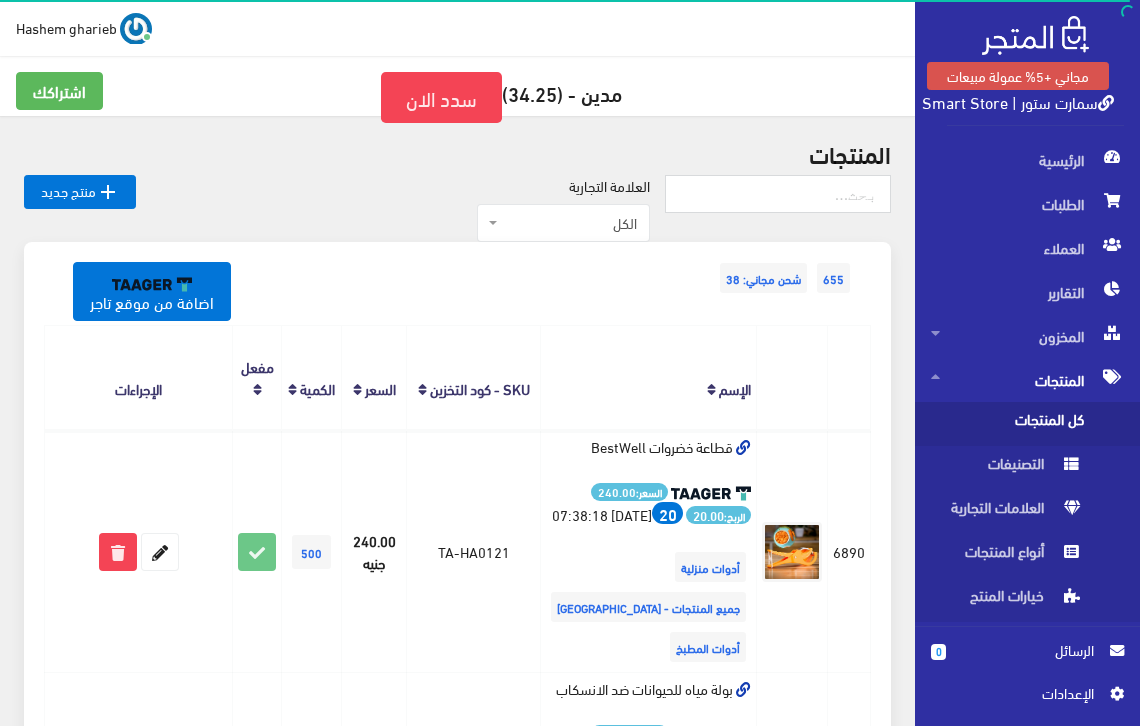 click on "مجاني +5% عمولة مبيعات
سمارت ستور | Smart Store
الرئيسية
الطلبات 0 " at bounding box center [570, 363] 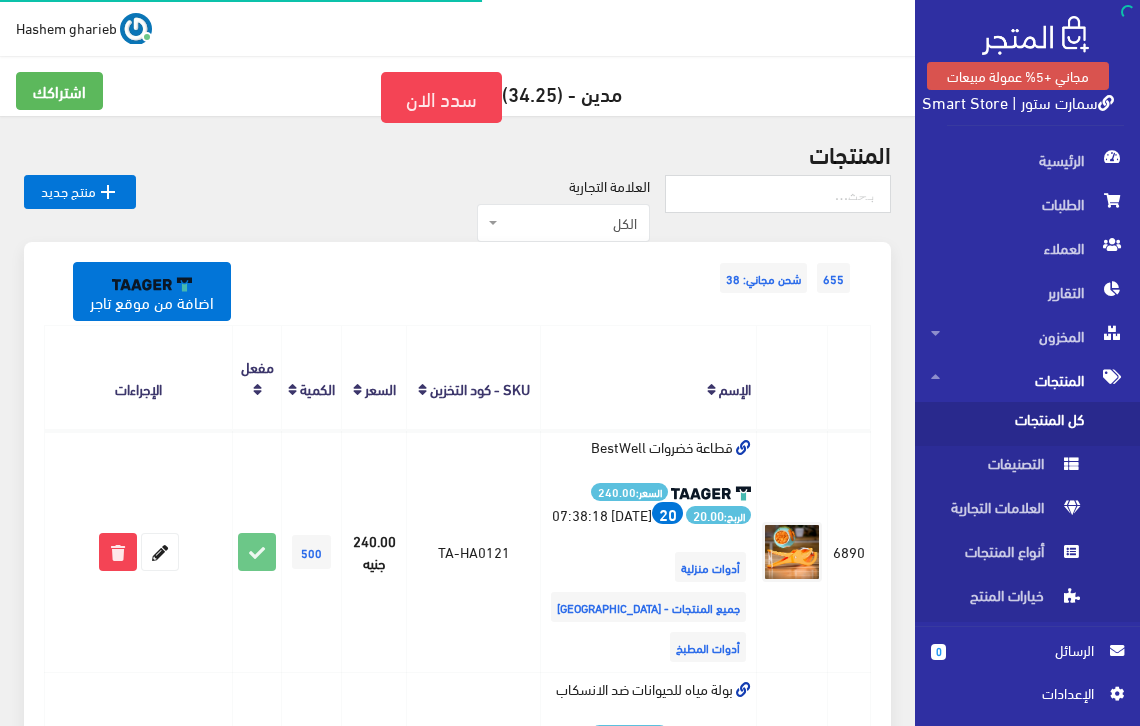 scroll, scrollTop: 0, scrollLeft: 0, axis: both 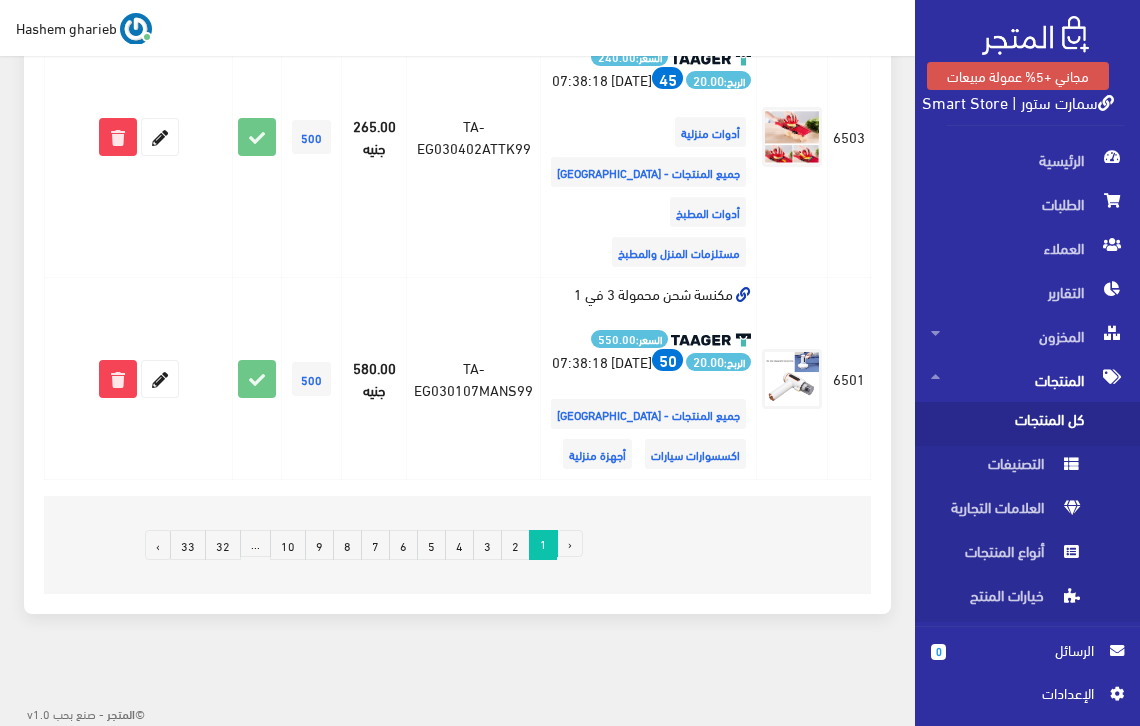 click on "2" at bounding box center [515, 545] 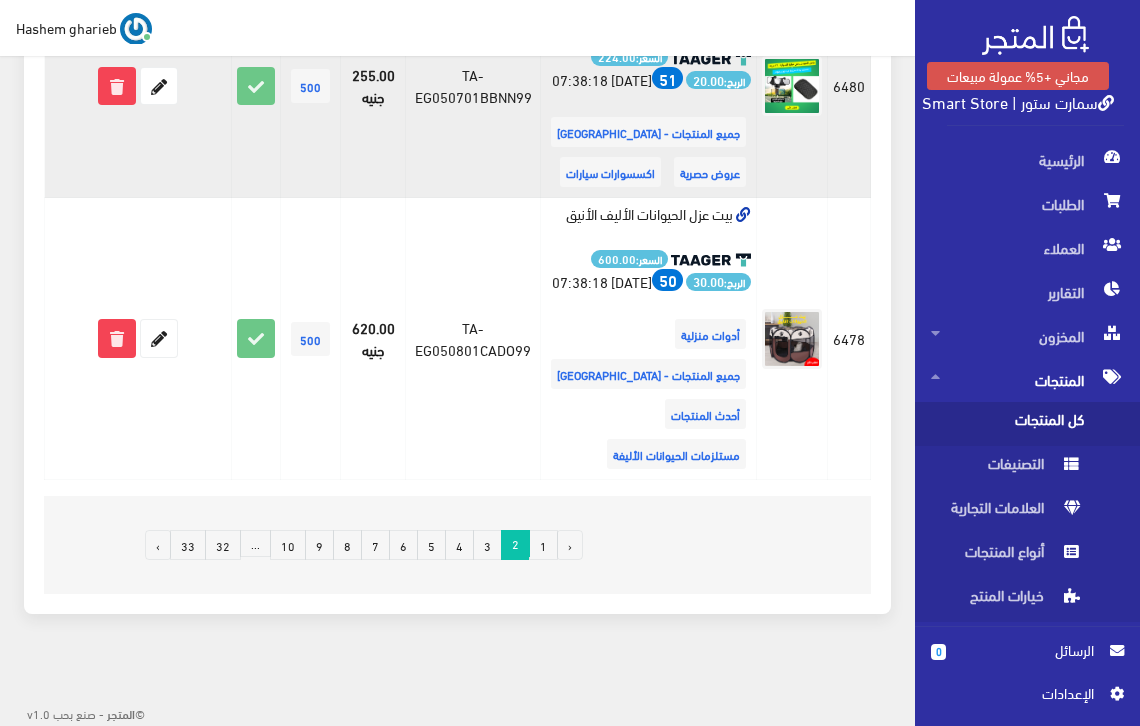 scroll, scrollTop: 5775, scrollLeft: 0, axis: vertical 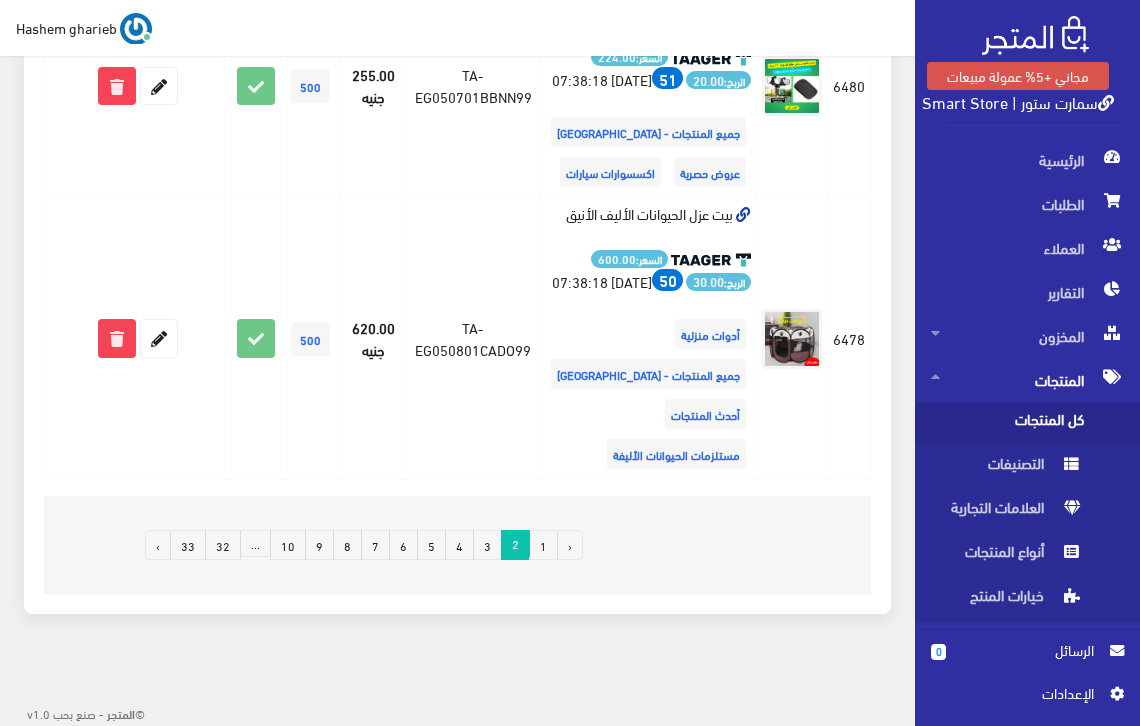 click on "3" at bounding box center [487, 545] 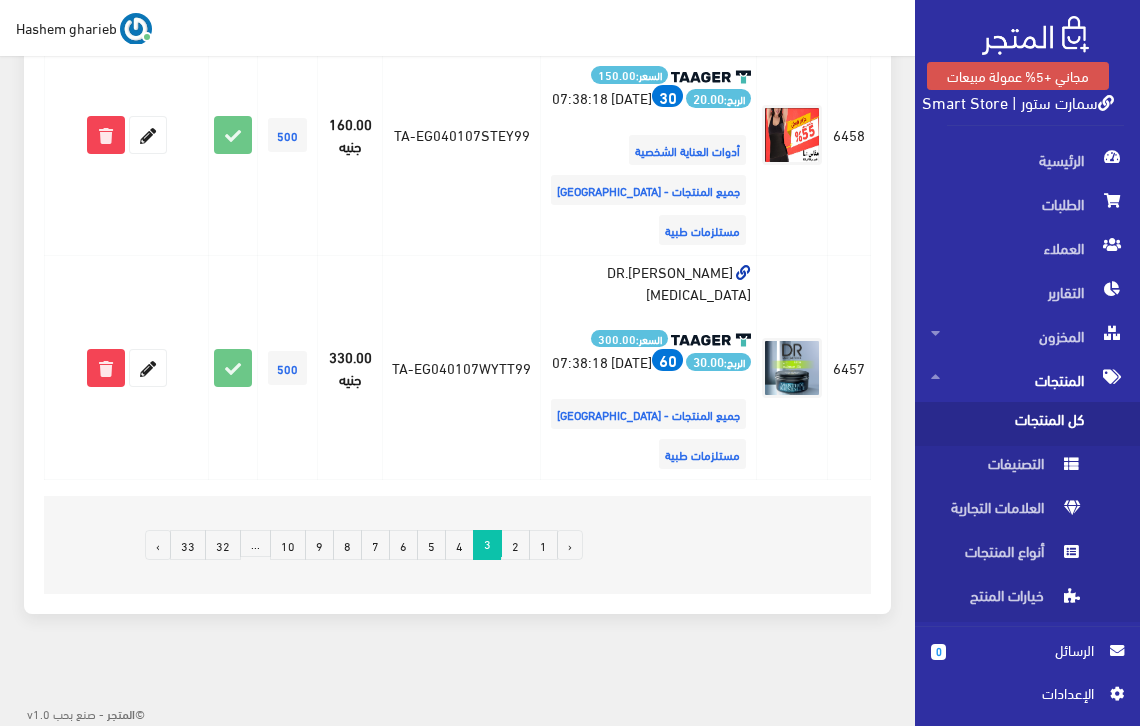 scroll, scrollTop: 5230, scrollLeft: 0, axis: vertical 